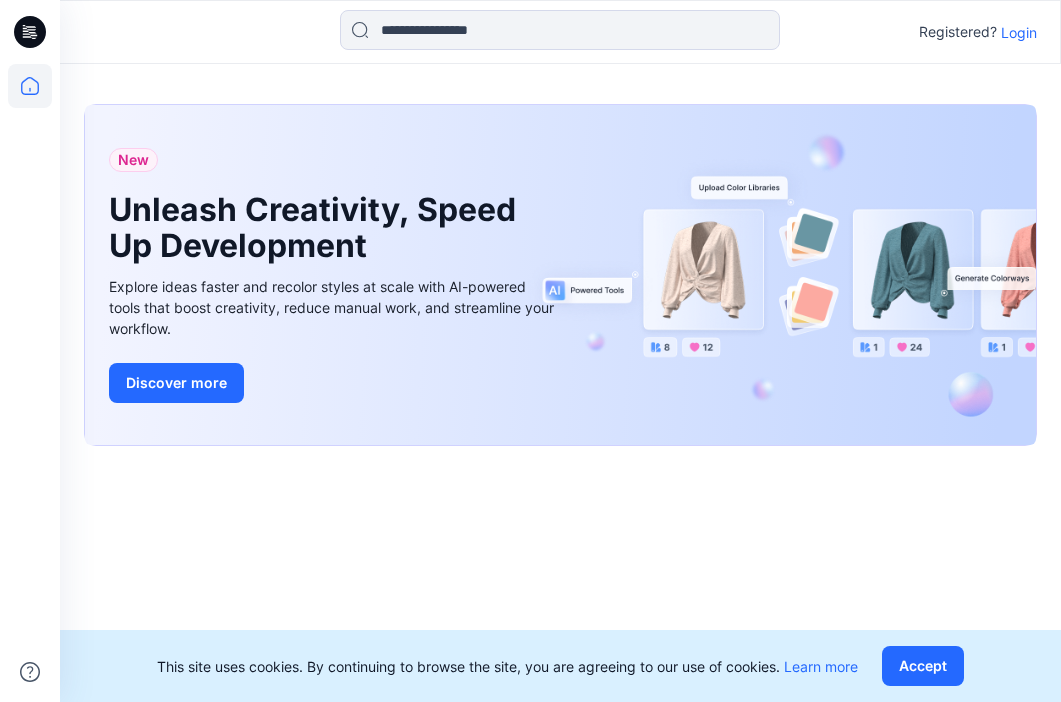 scroll, scrollTop: 0, scrollLeft: 0, axis: both 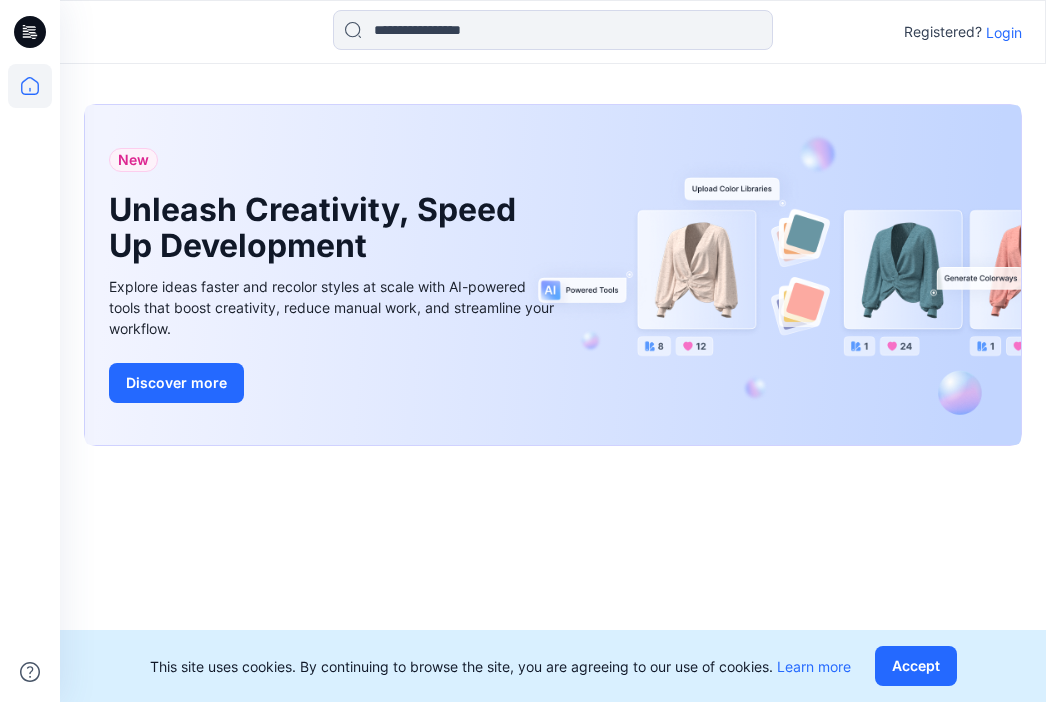 click 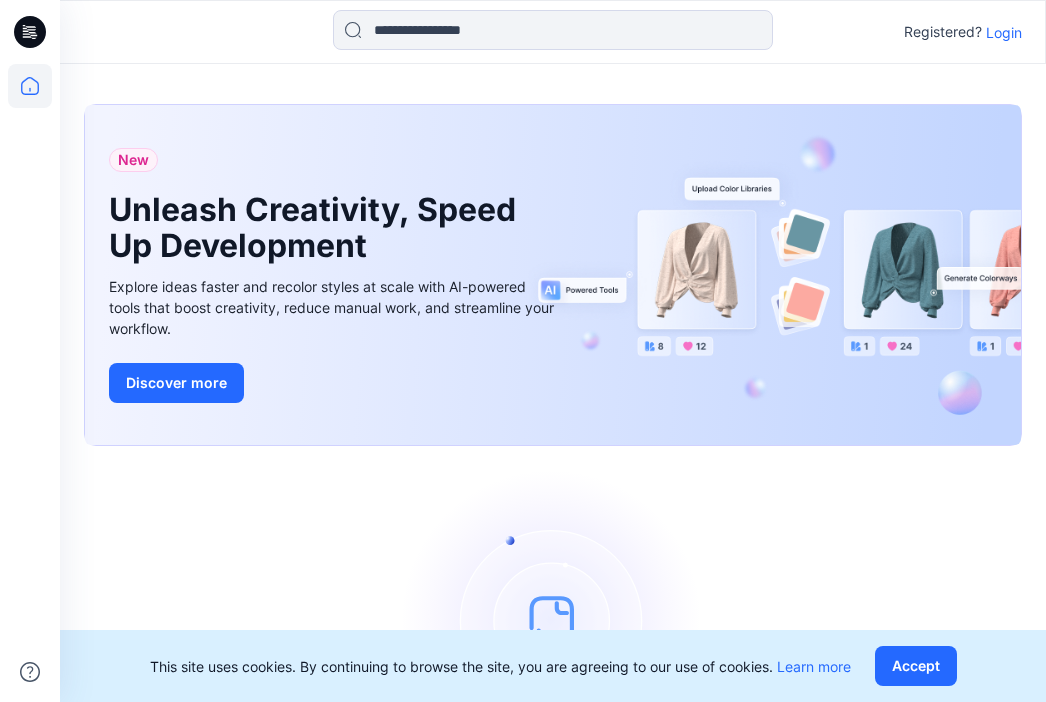 click 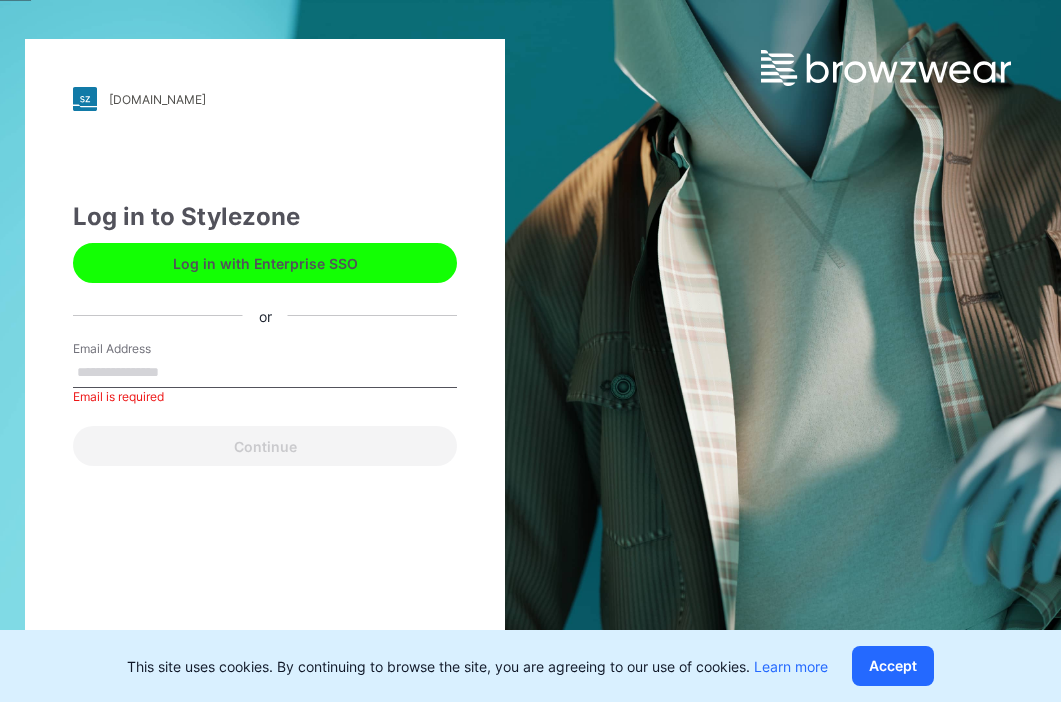 click on "Email Address" at bounding box center [265, 373] 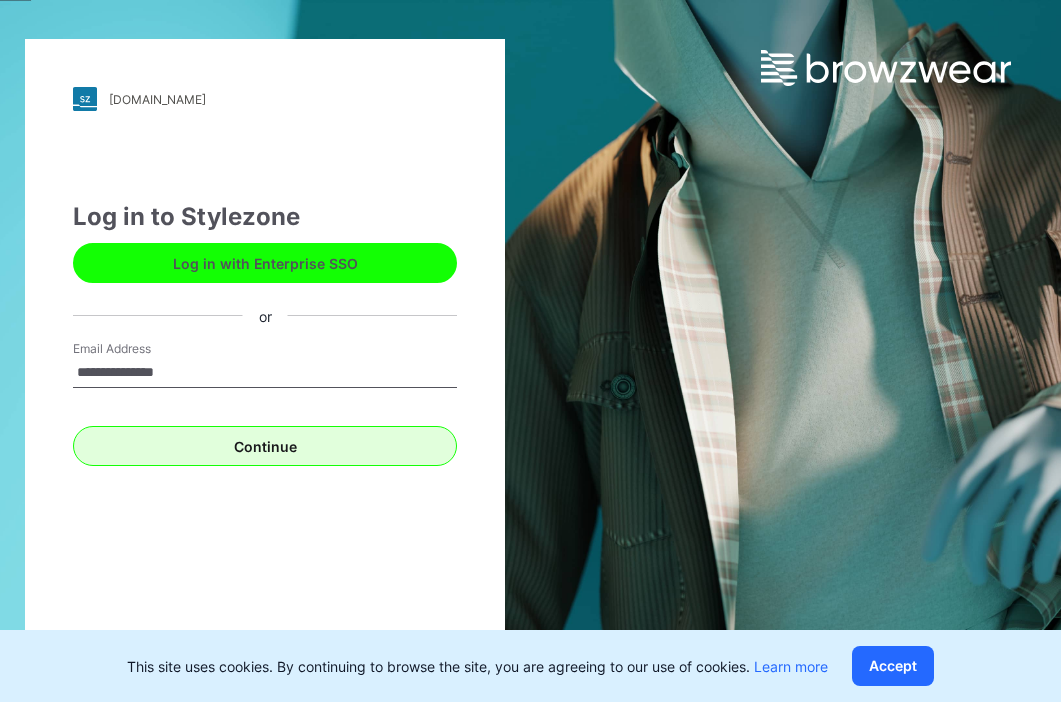 type on "**********" 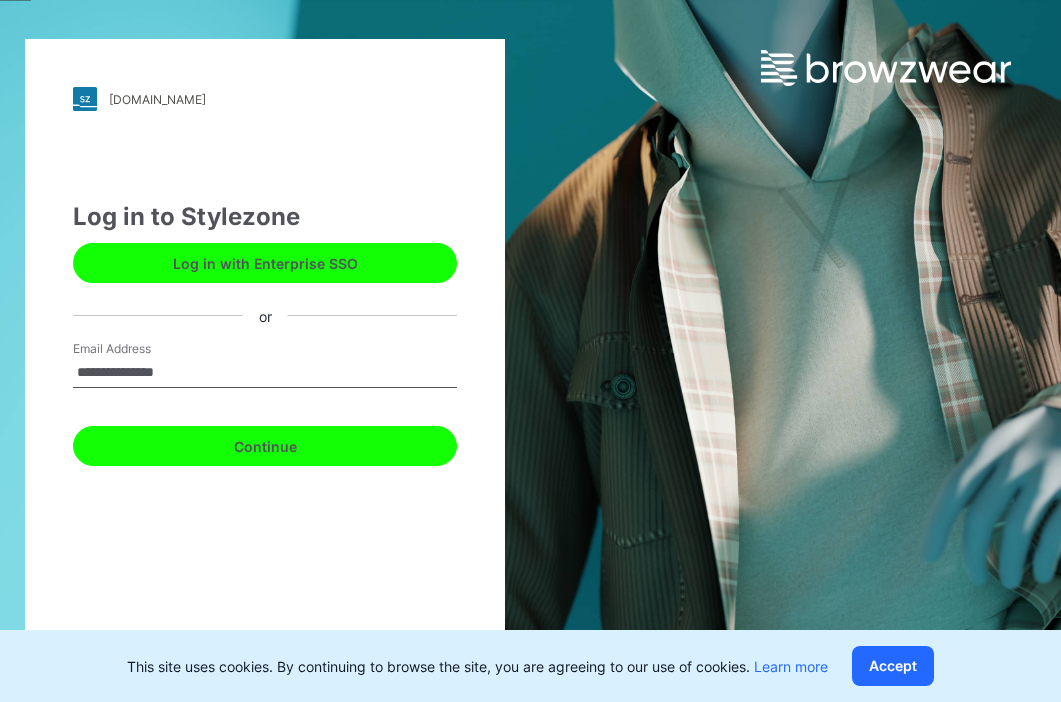 click on "Continue" at bounding box center [265, 446] 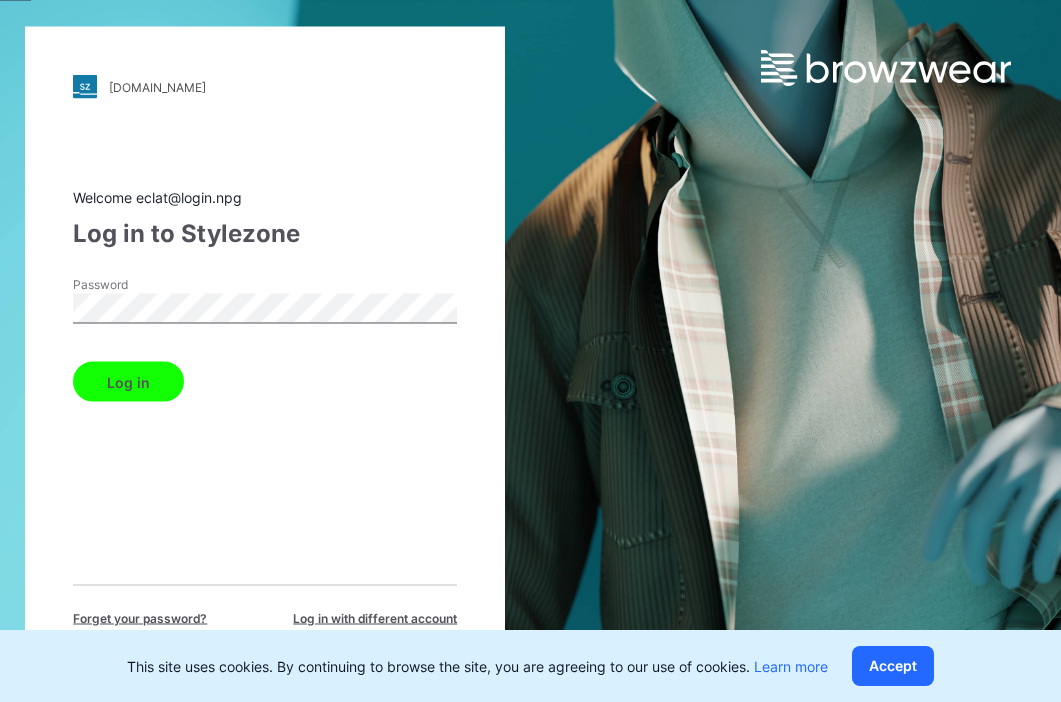 click on "Log in" at bounding box center [128, 382] 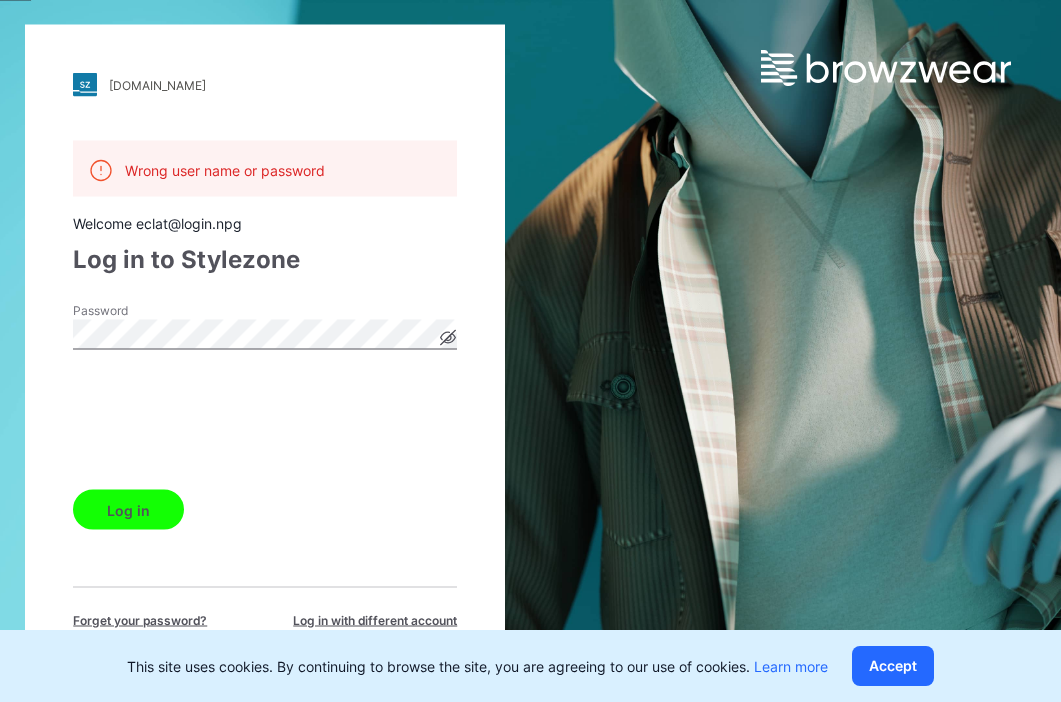 click on "[DOMAIN_NAME] Loading... Wrong user name or password Welcome eclat@login.npg Log in to Stylezone Password Log in Forget your password? Log in with different account This site uses cookies. By continuing to browse the site, you are agreeing to our use of cookies.   Learn more Accept" at bounding box center [530, 351] 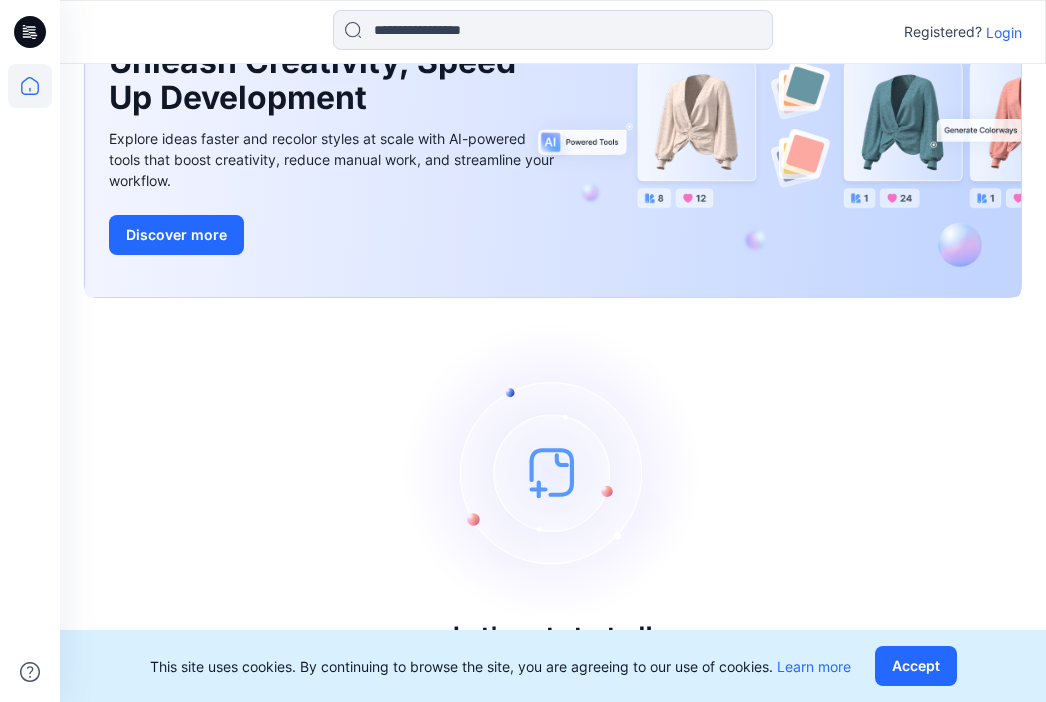 scroll, scrollTop: 152, scrollLeft: 0, axis: vertical 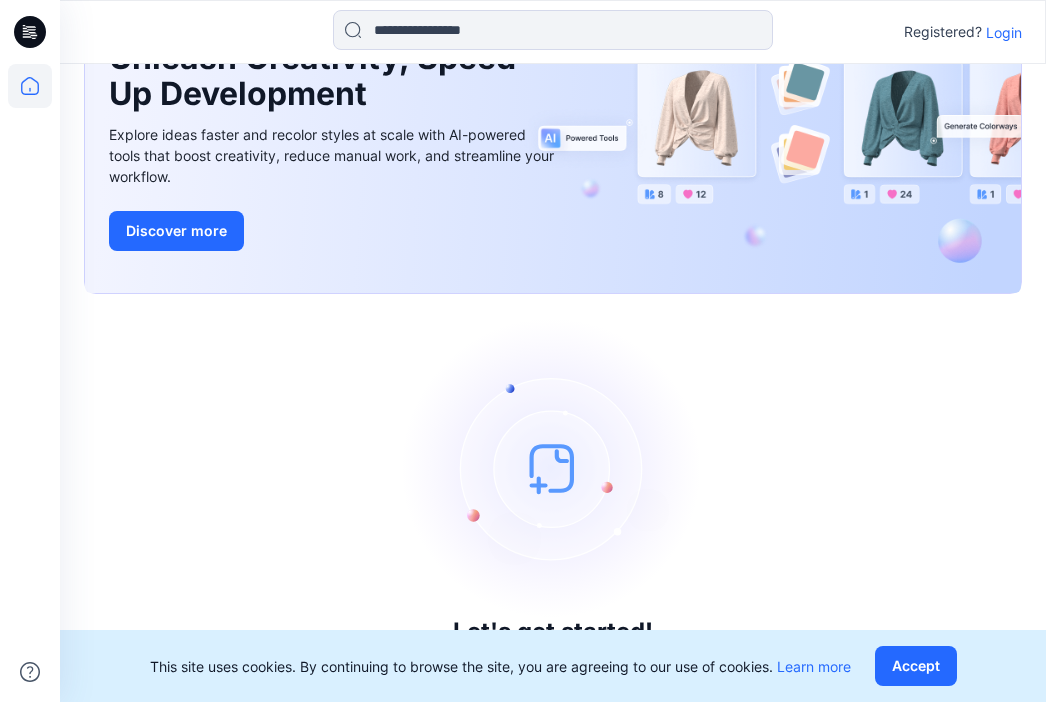 click on "Login" at bounding box center (1004, 32) 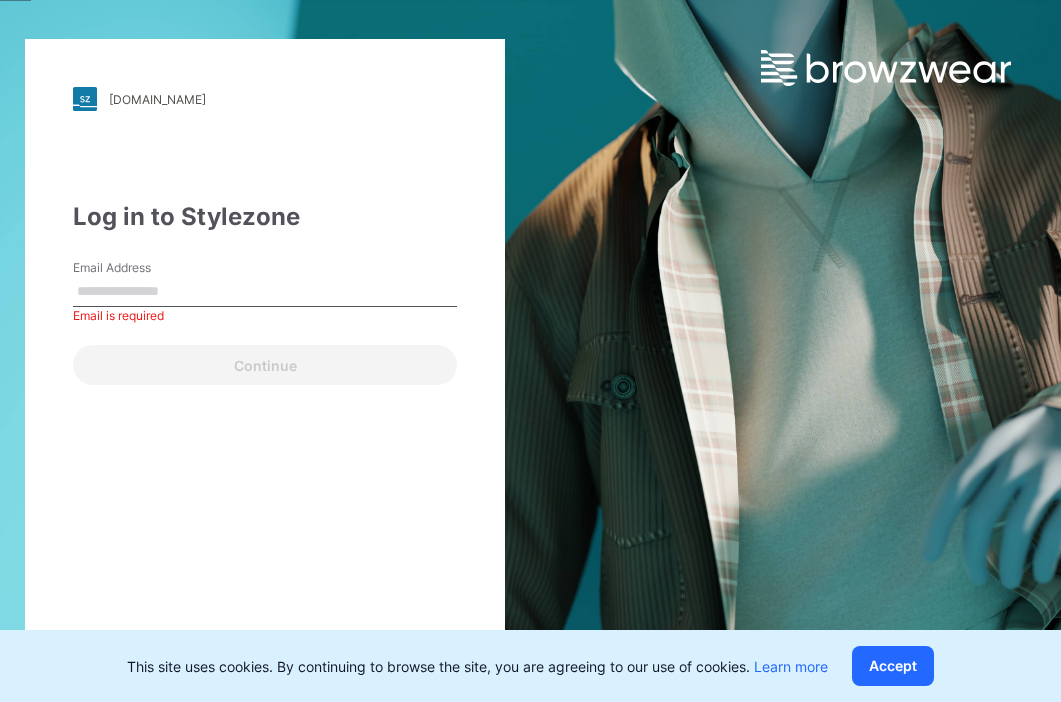 click on "Email Address" at bounding box center (265, 292) 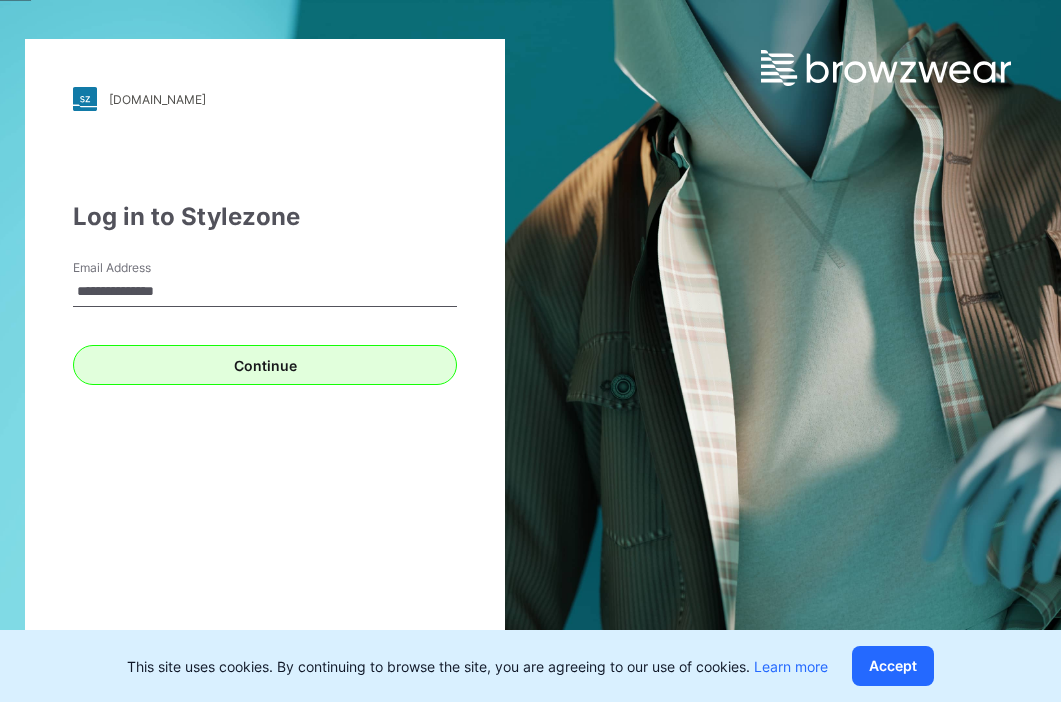 type on "**********" 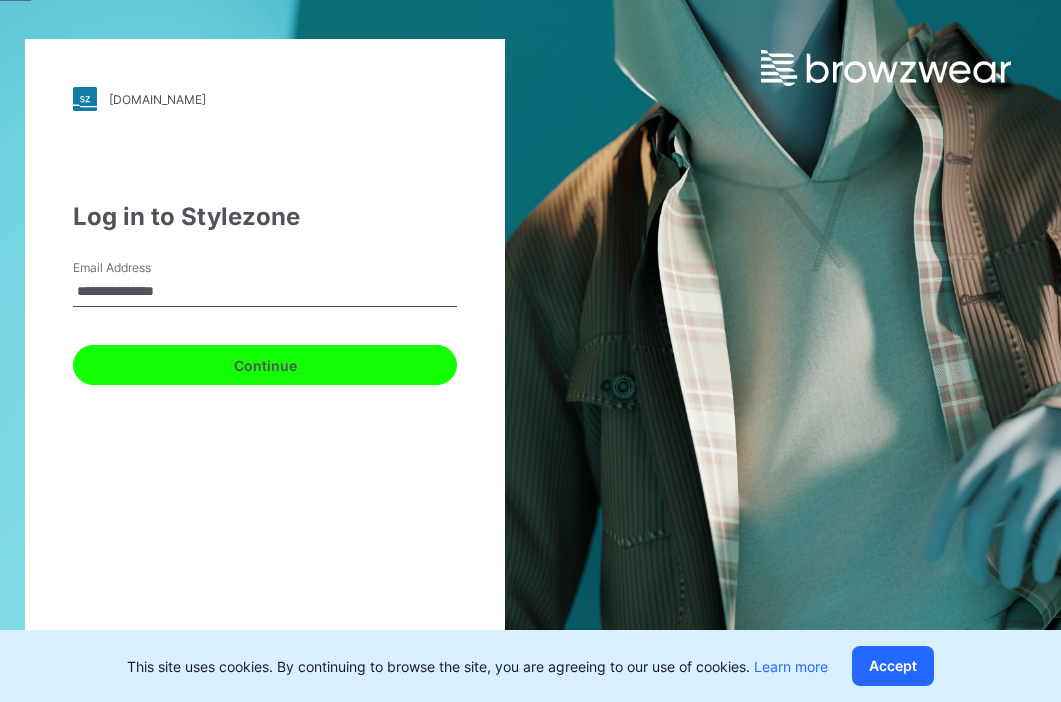 click on "Continue" at bounding box center (265, 365) 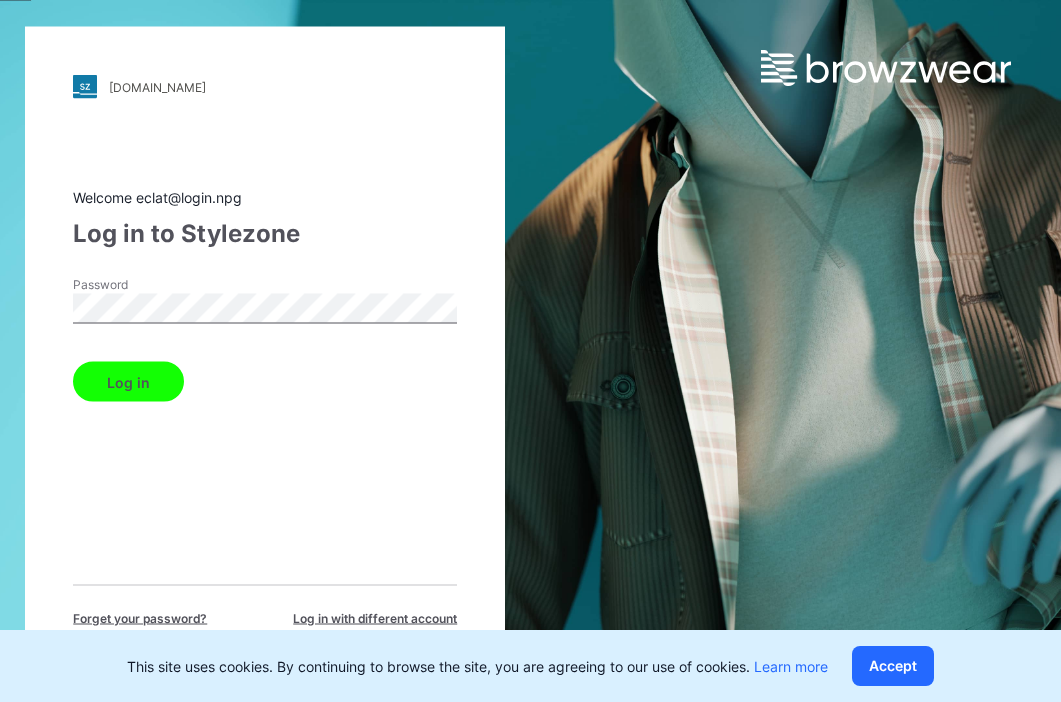 click on "Log in" at bounding box center (128, 382) 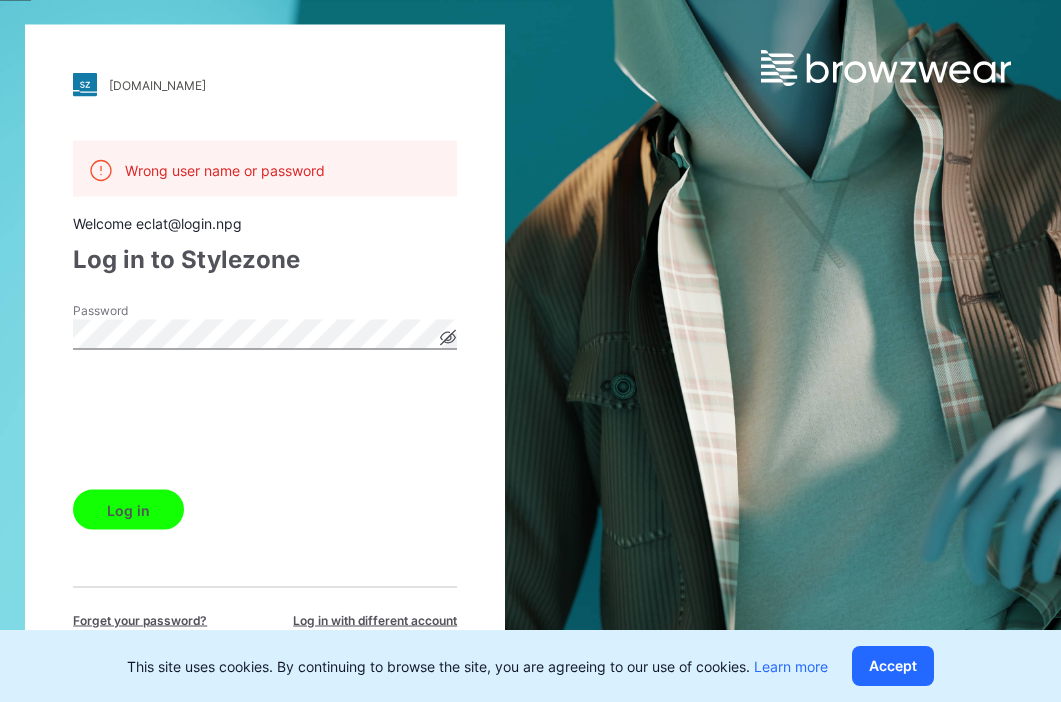 click on "Log in" at bounding box center [128, 510] 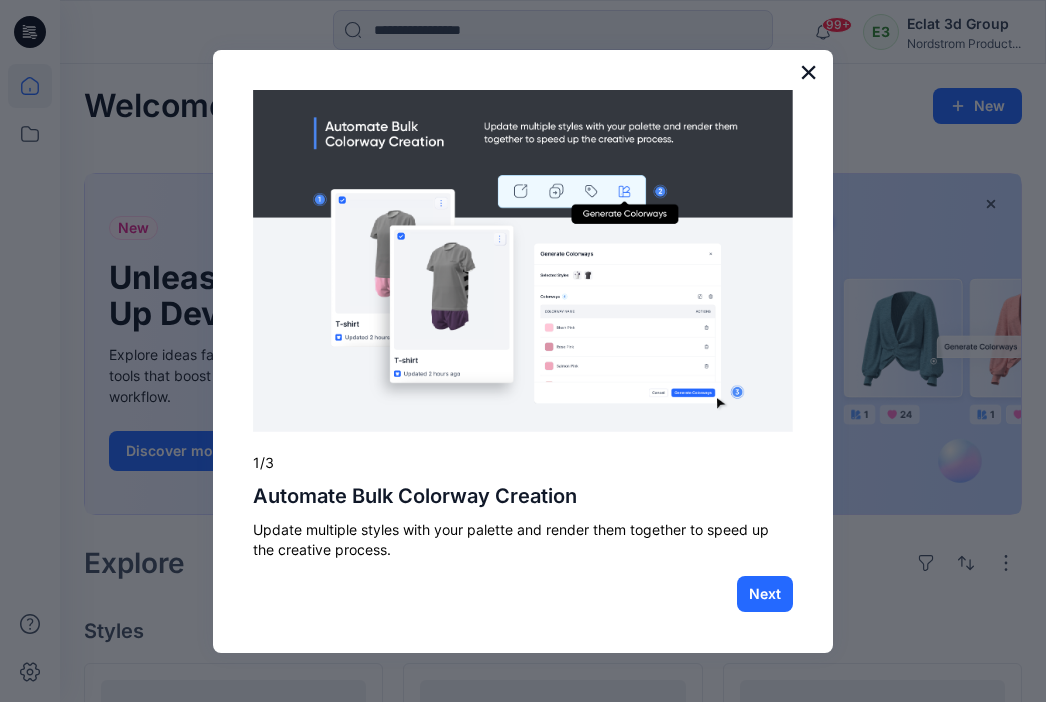 click on "×" at bounding box center [808, 72] 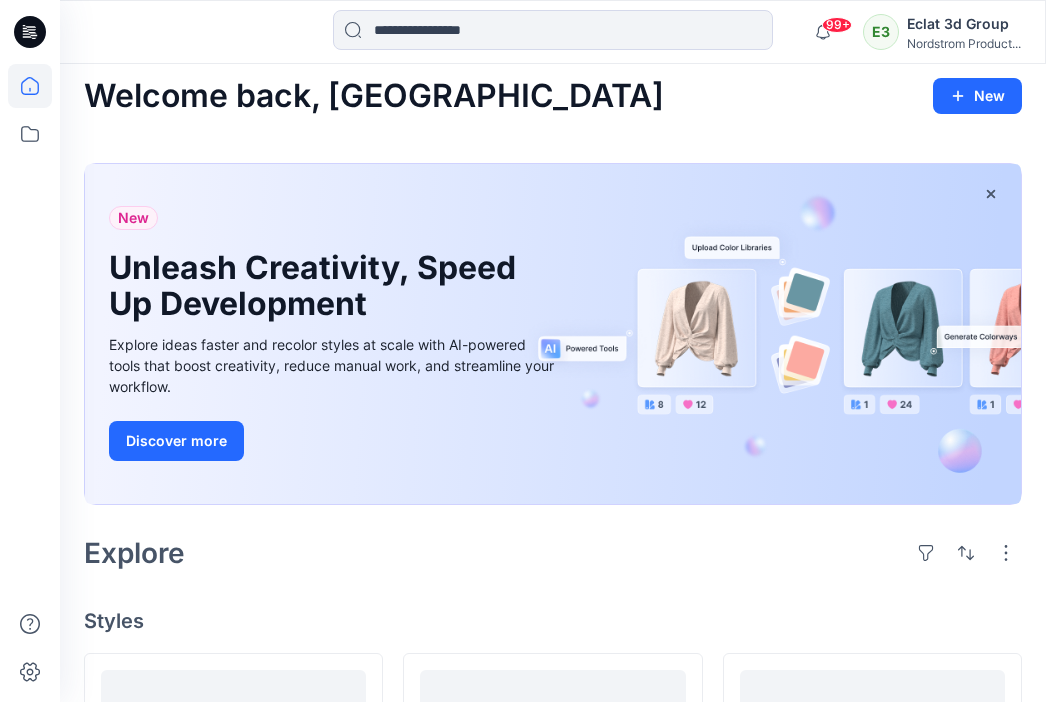 scroll, scrollTop: 0, scrollLeft: 0, axis: both 